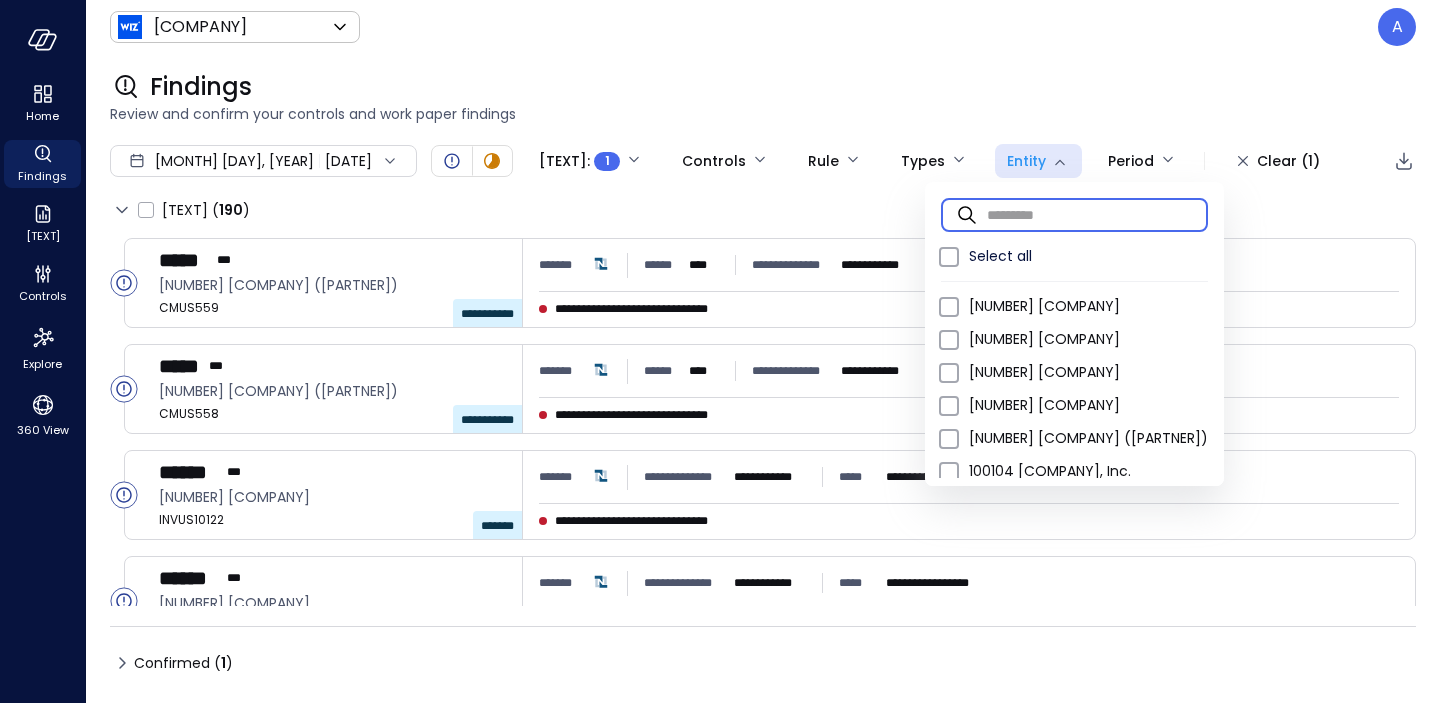 scroll, scrollTop: 0, scrollLeft: 0, axis: both 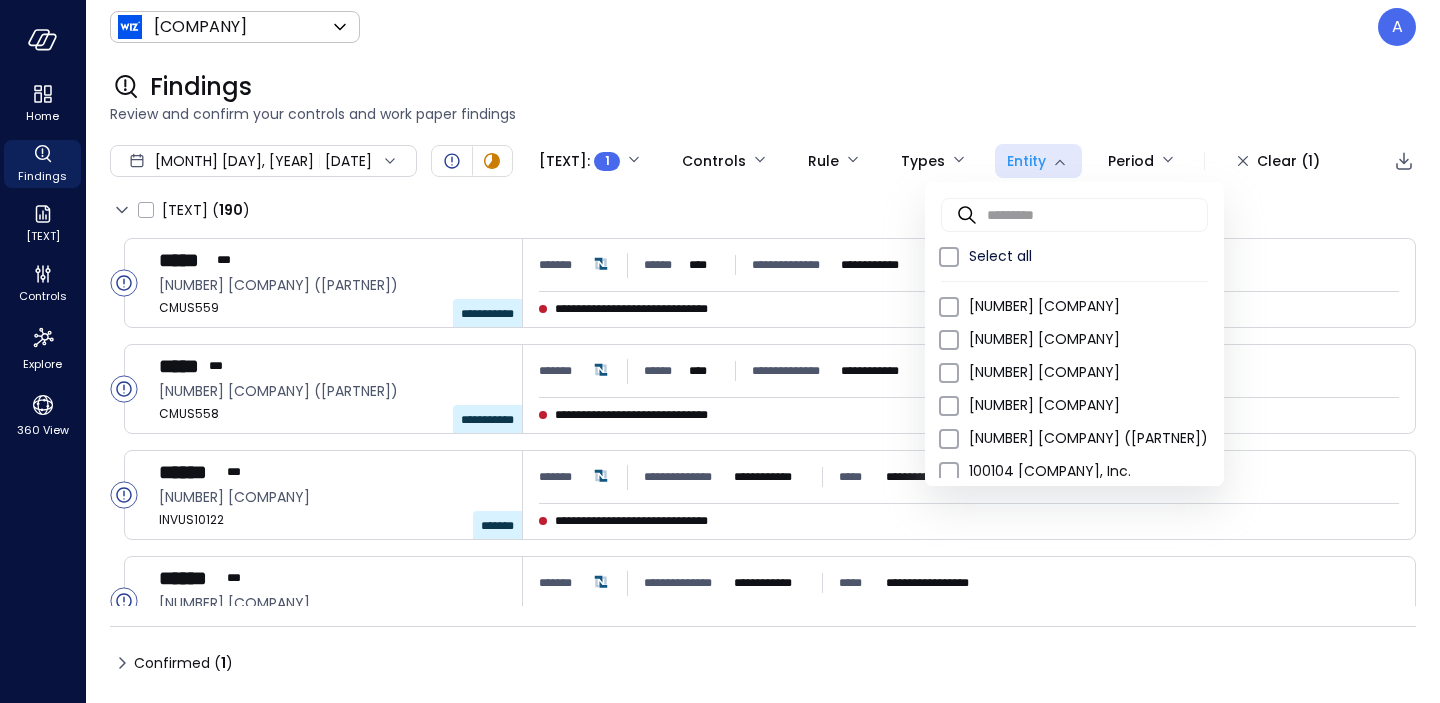 click at bounding box center (720, 351) 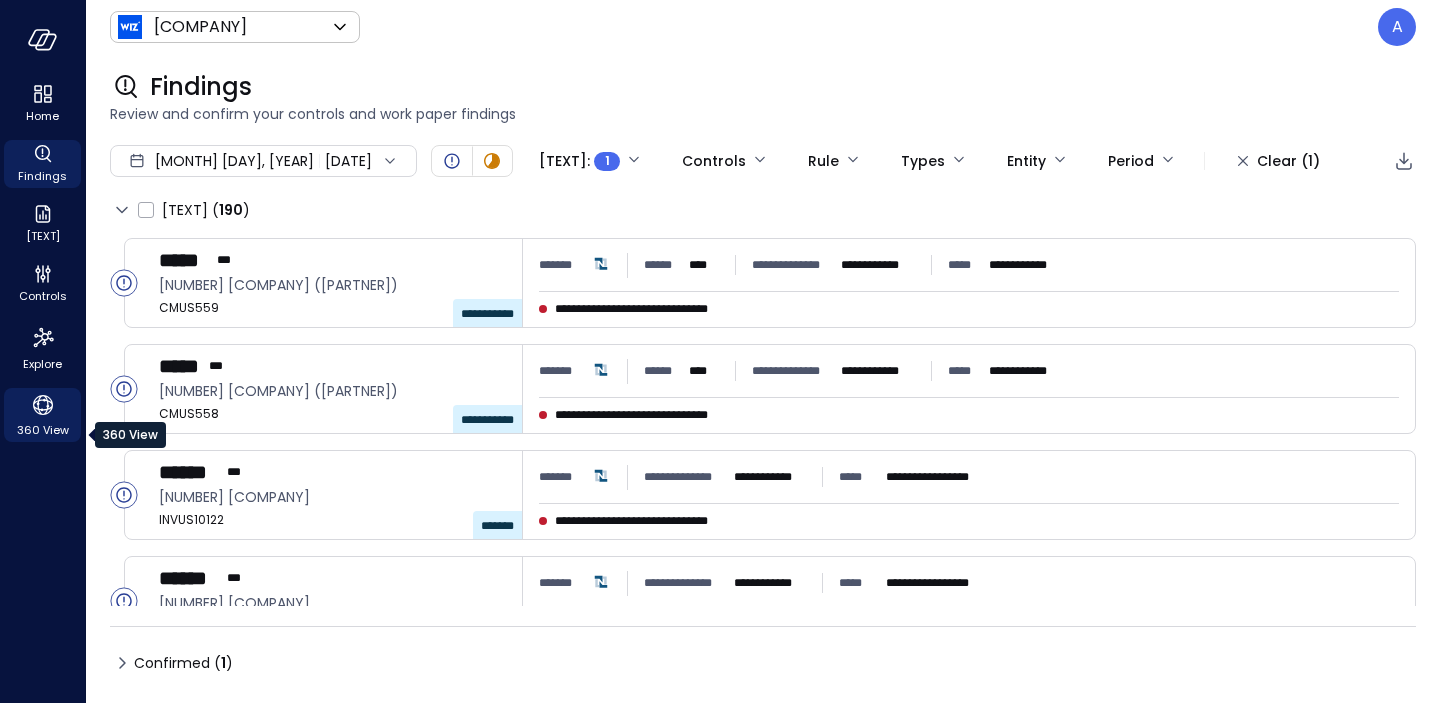 click at bounding box center [43, 405] 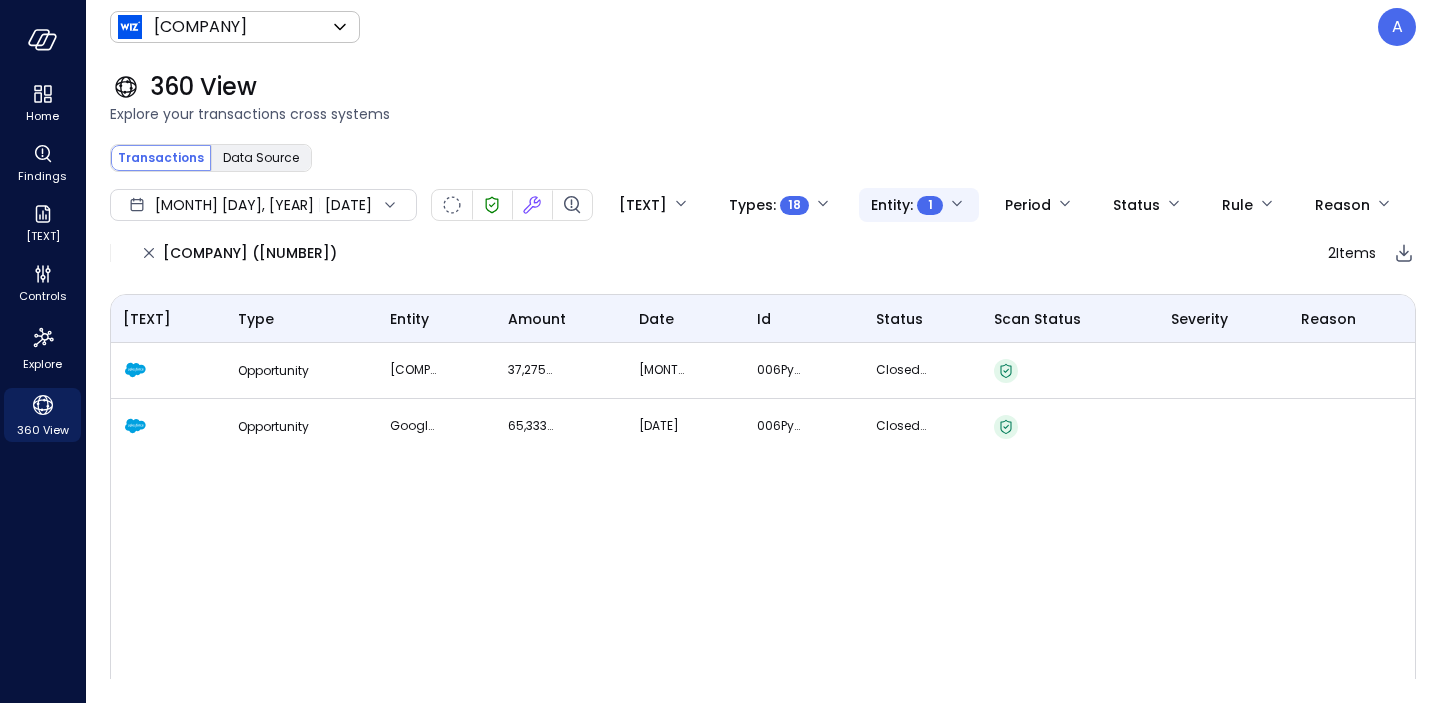 click on "**********" at bounding box center (720, 351) 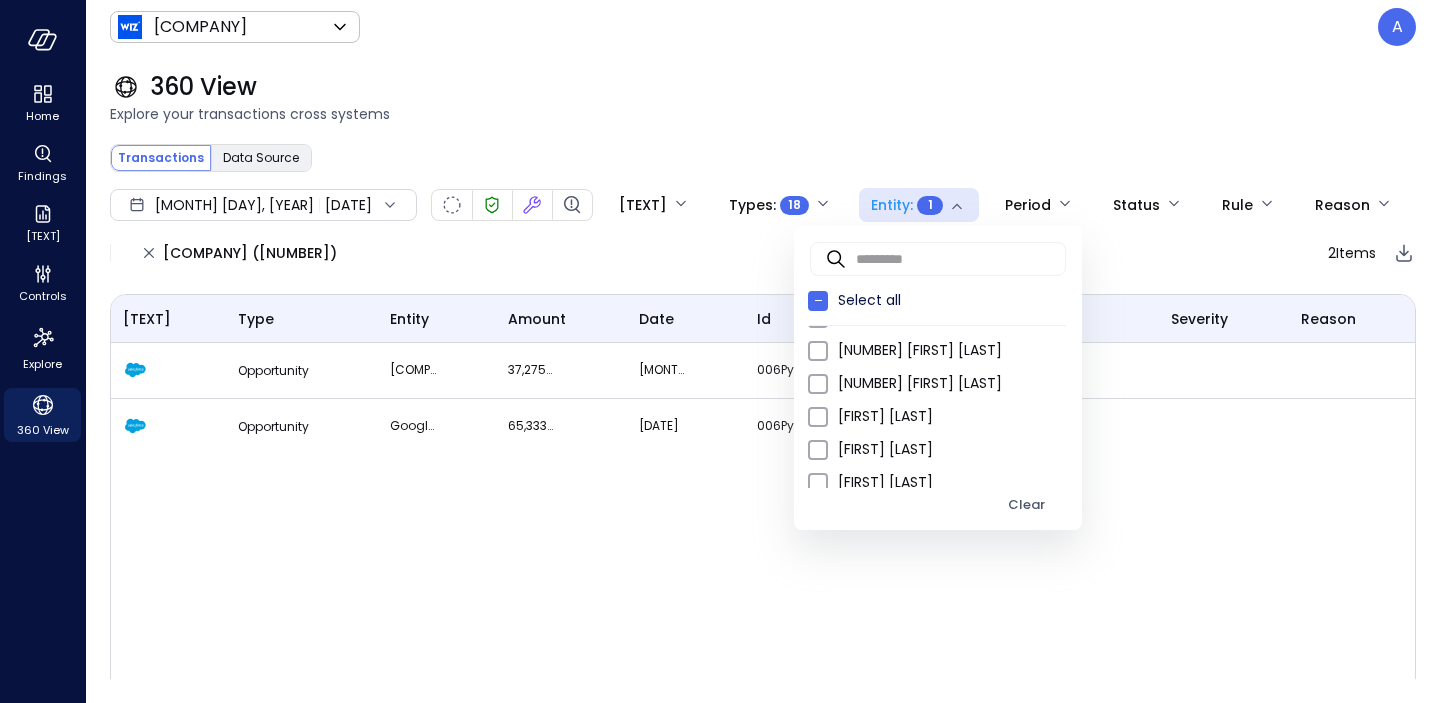 scroll, scrollTop: 2675, scrollLeft: 0, axis: vertical 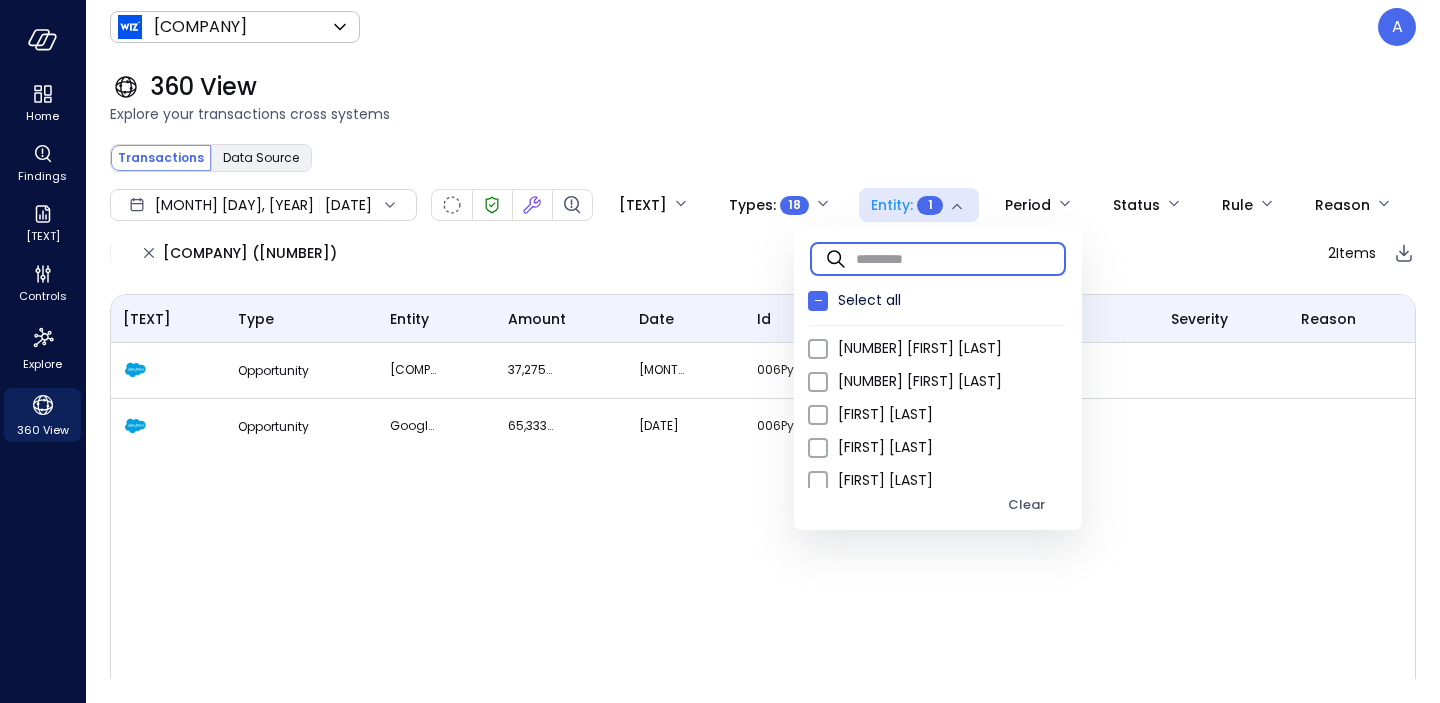 click at bounding box center (961, 258) 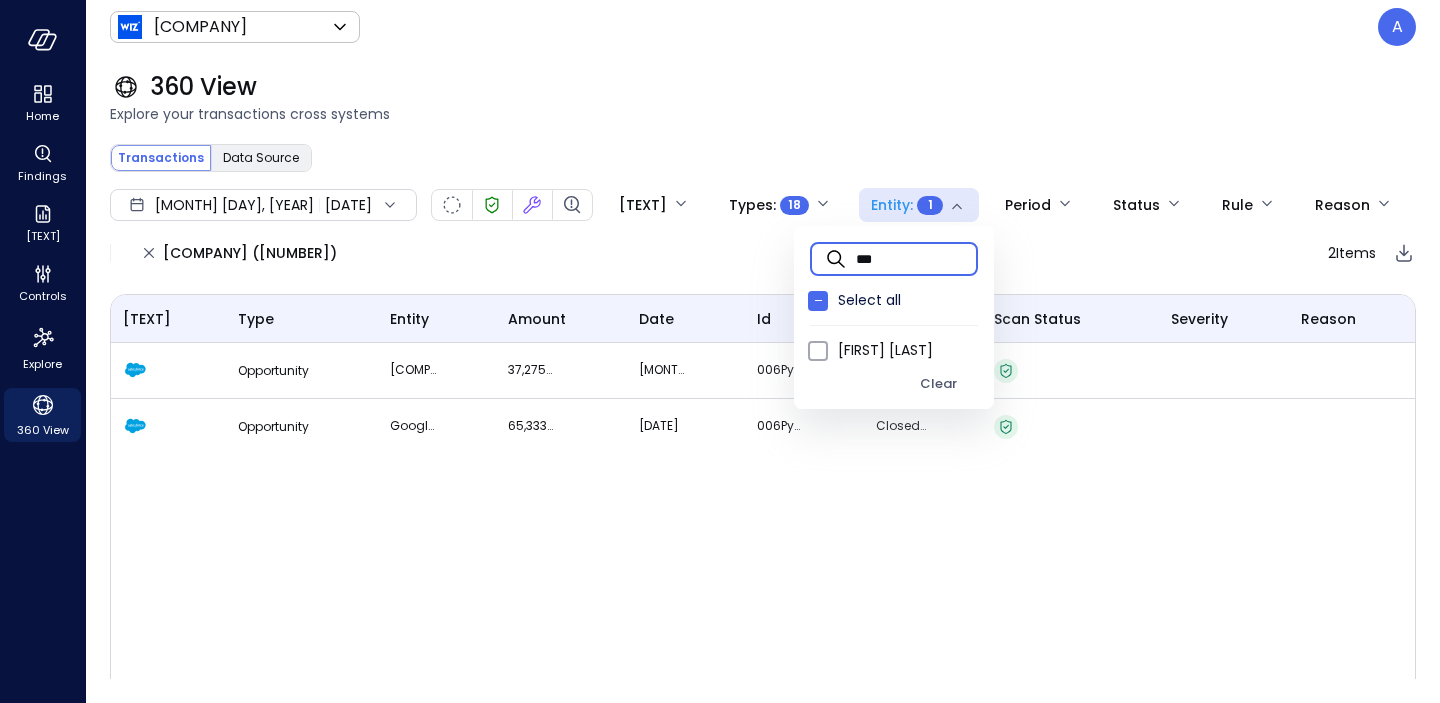 scroll, scrollTop: 0, scrollLeft: 0, axis: both 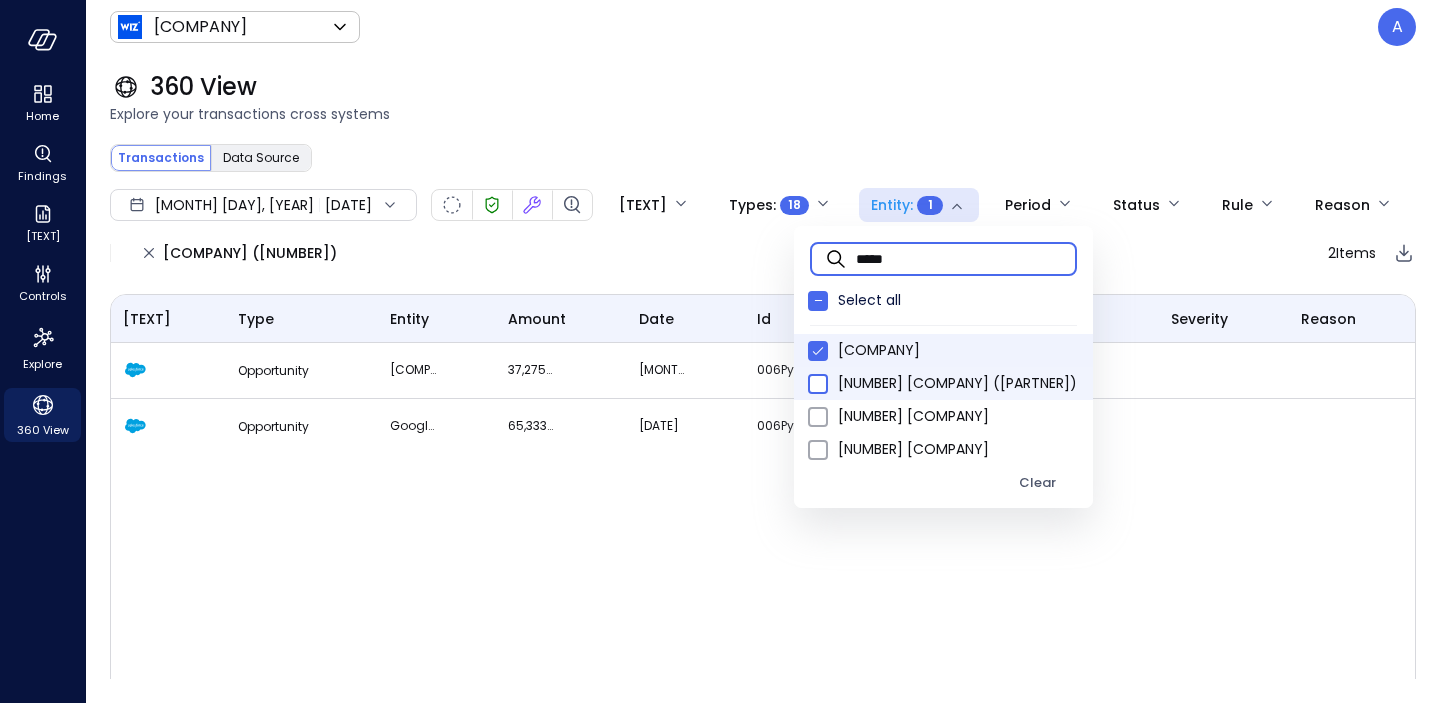 type on "*****" 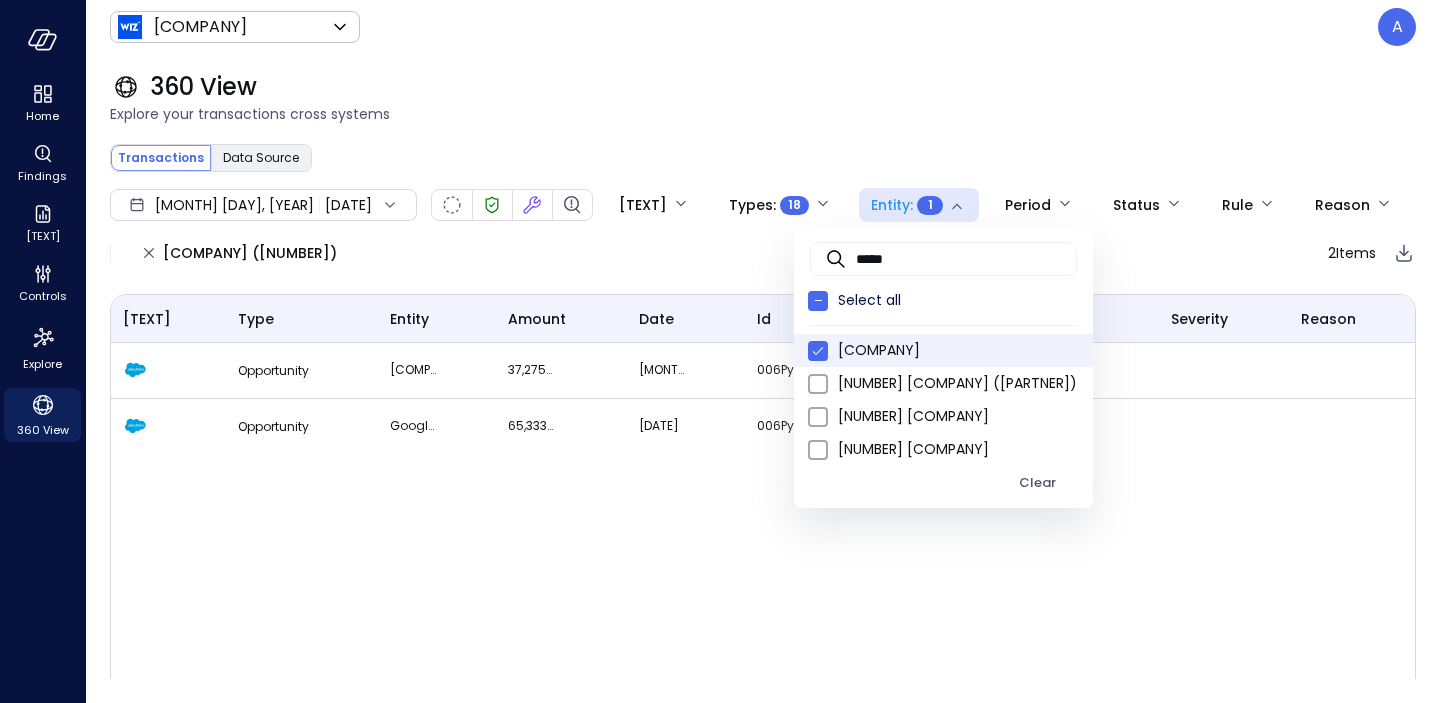 click at bounding box center (720, 351) 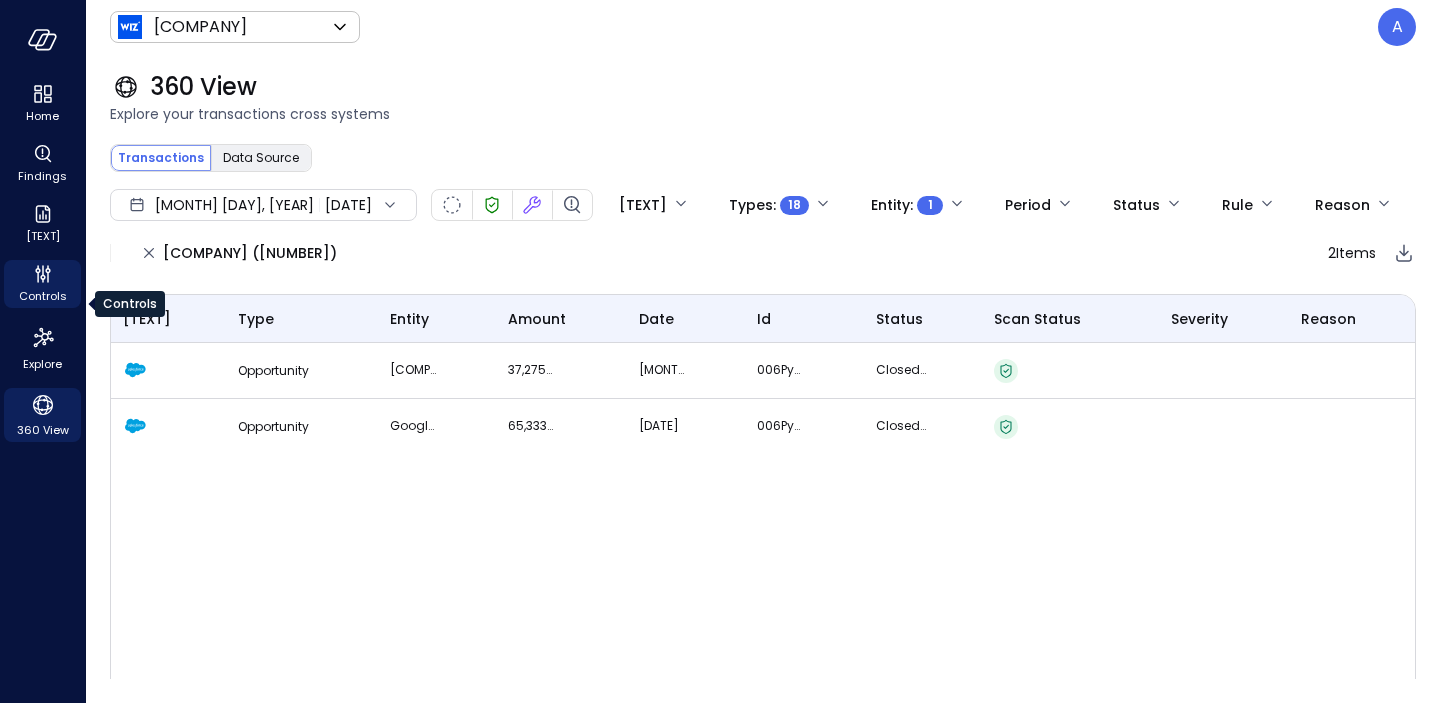 click at bounding box center (43, 274) 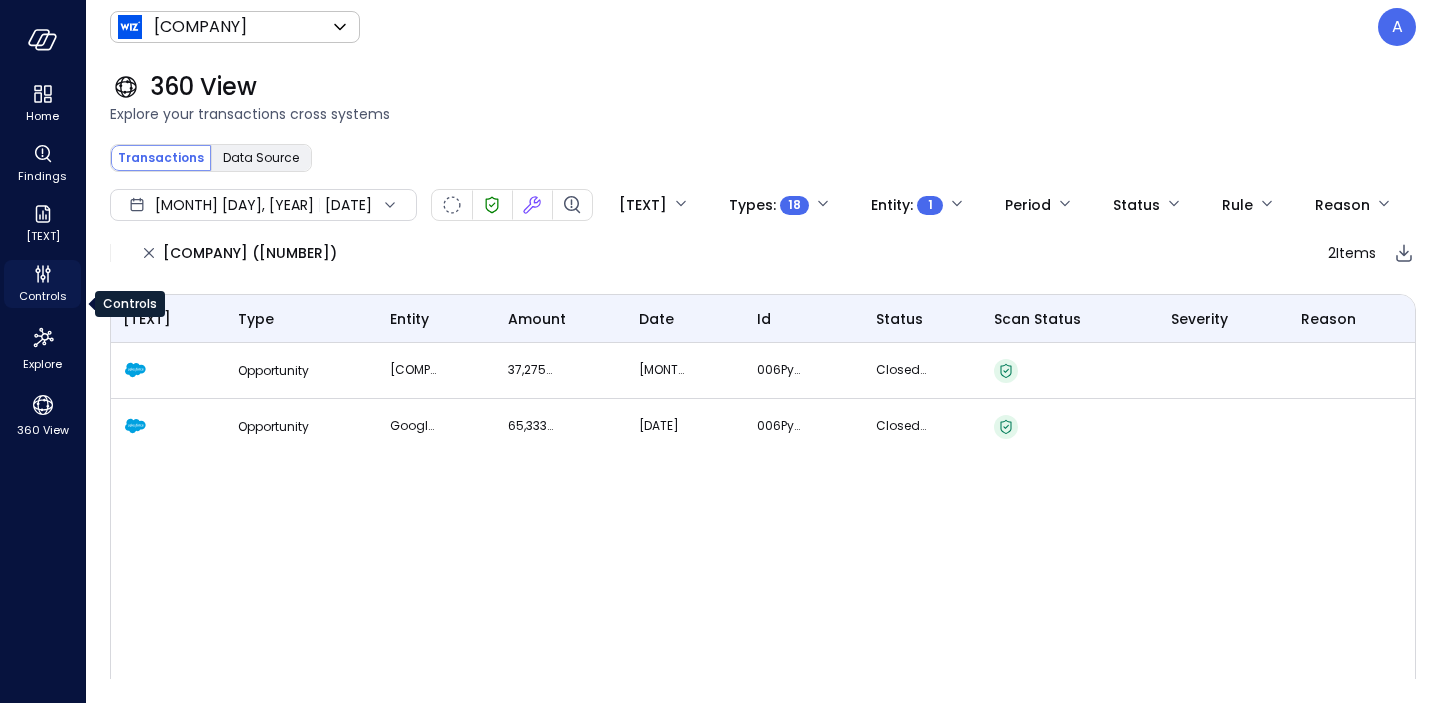 click at bounding box center (43, 274) 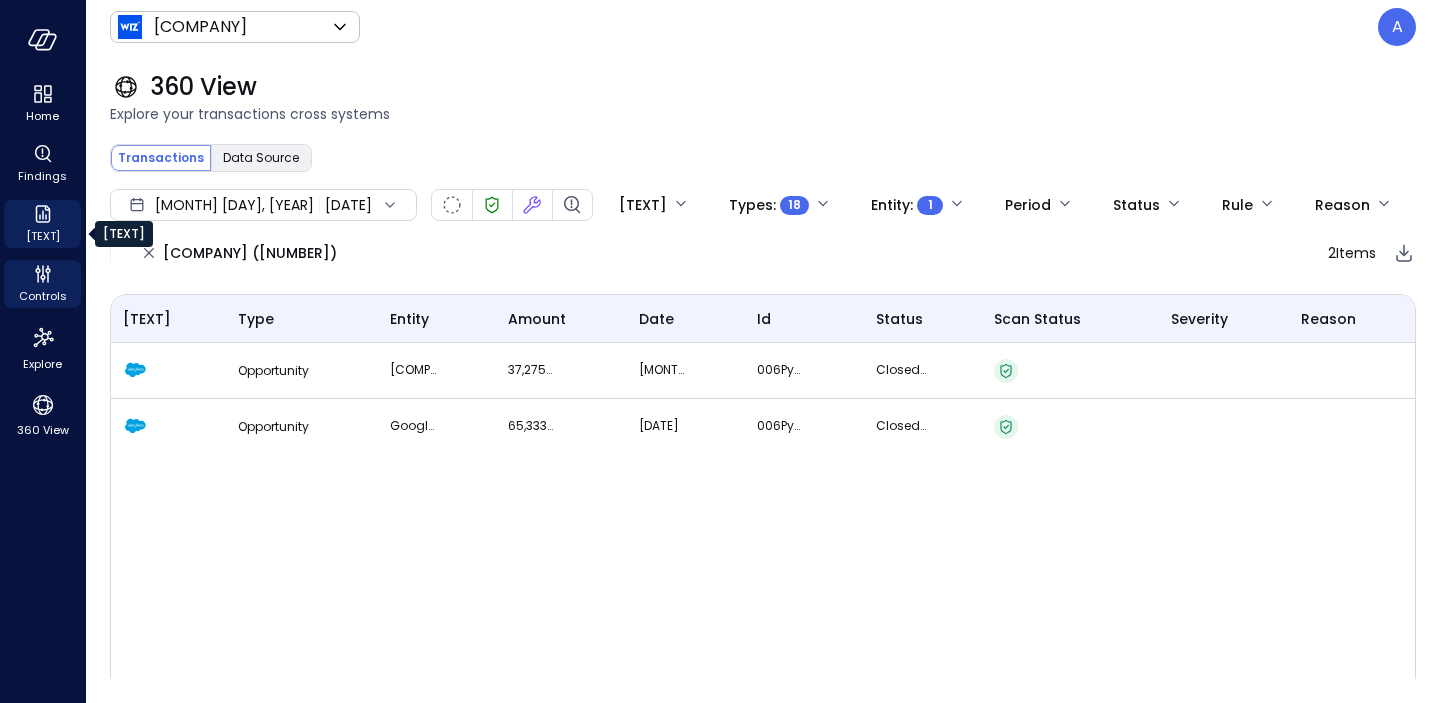 click on "[TEXT]" at bounding box center (43, 236) 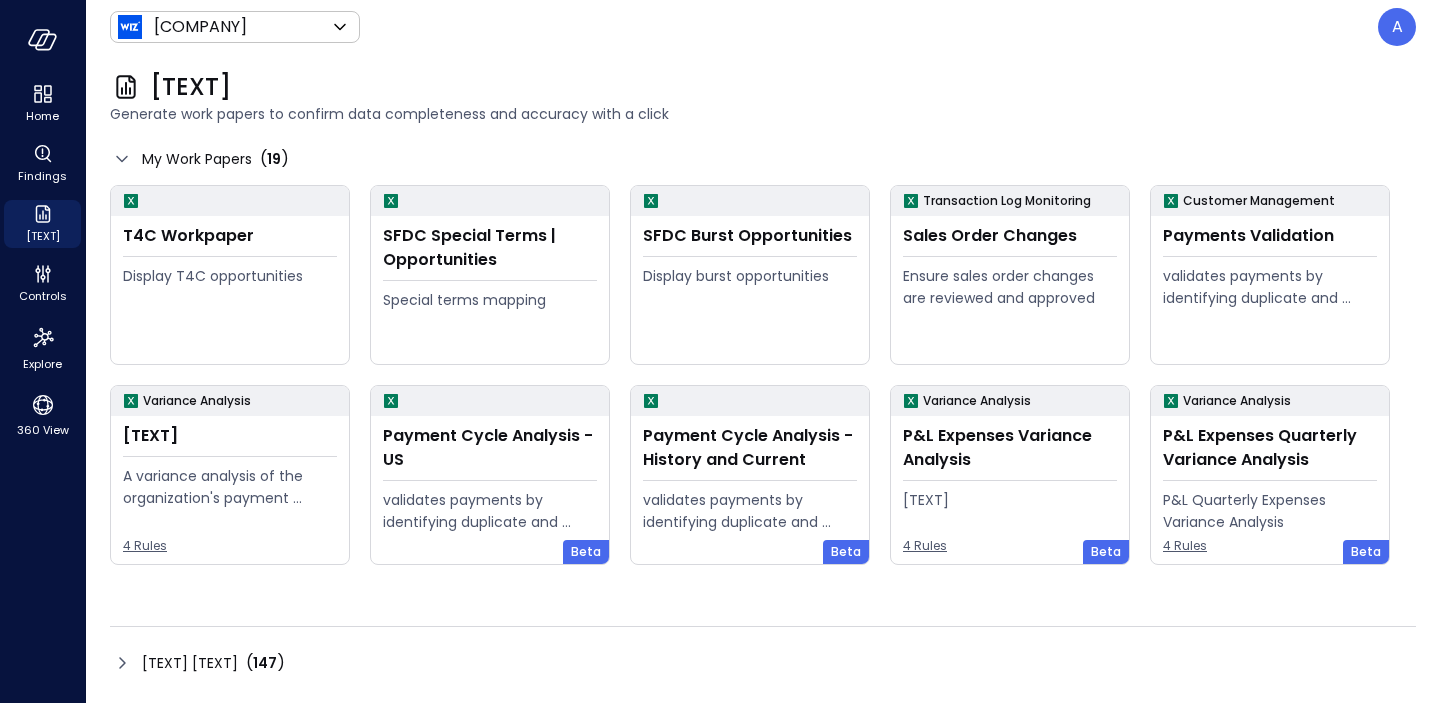 click at bounding box center [122, 159] 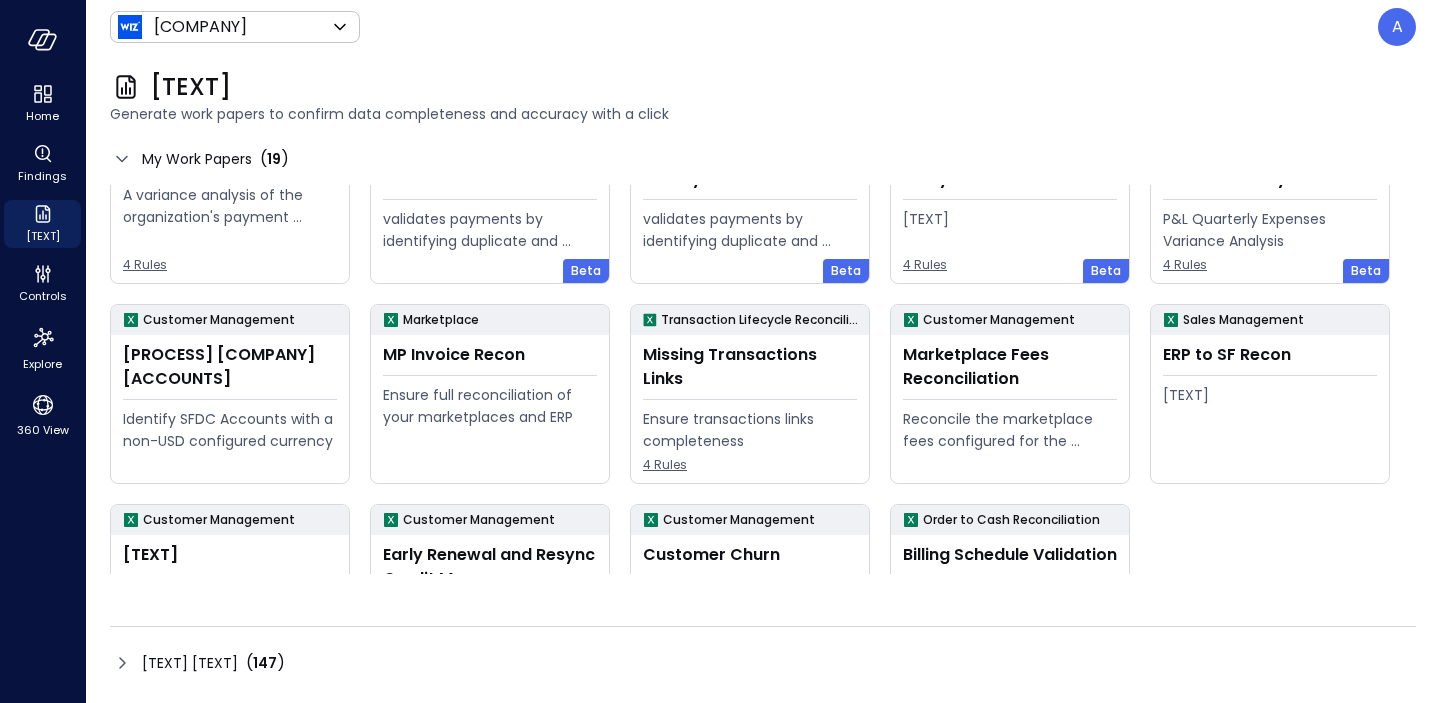 scroll, scrollTop: 391, scrollLeft: 0, axis: vertical 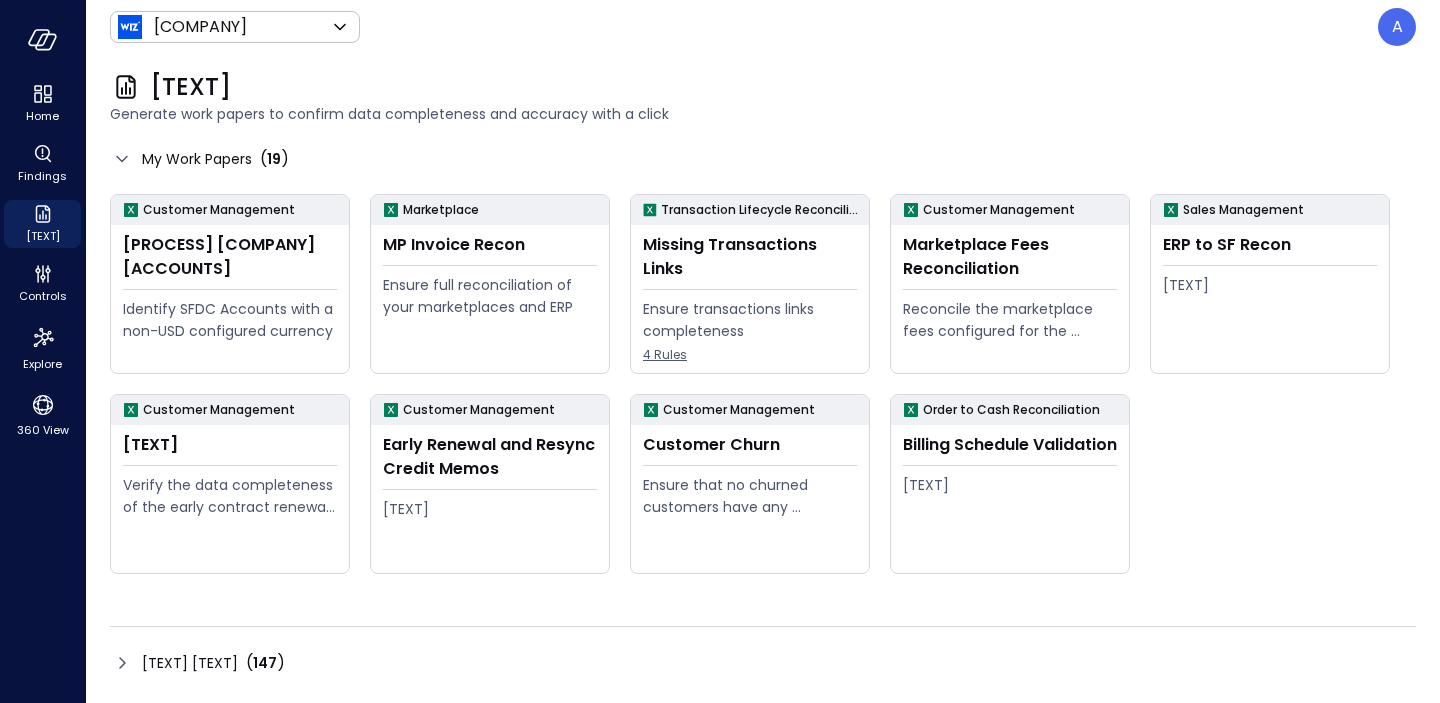 click at bounding box center (122, 663) 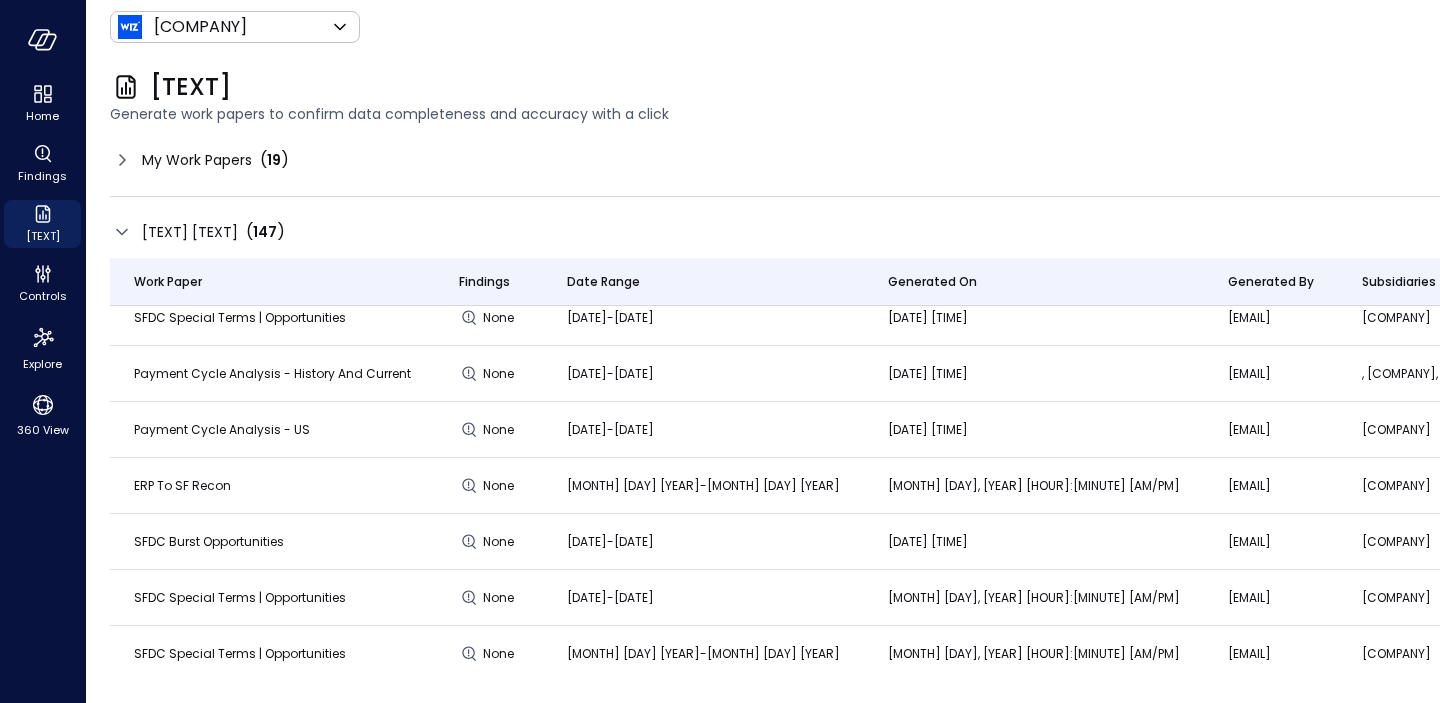 scroll, scrollTop: 0, scrollLeft: 0, axis: both 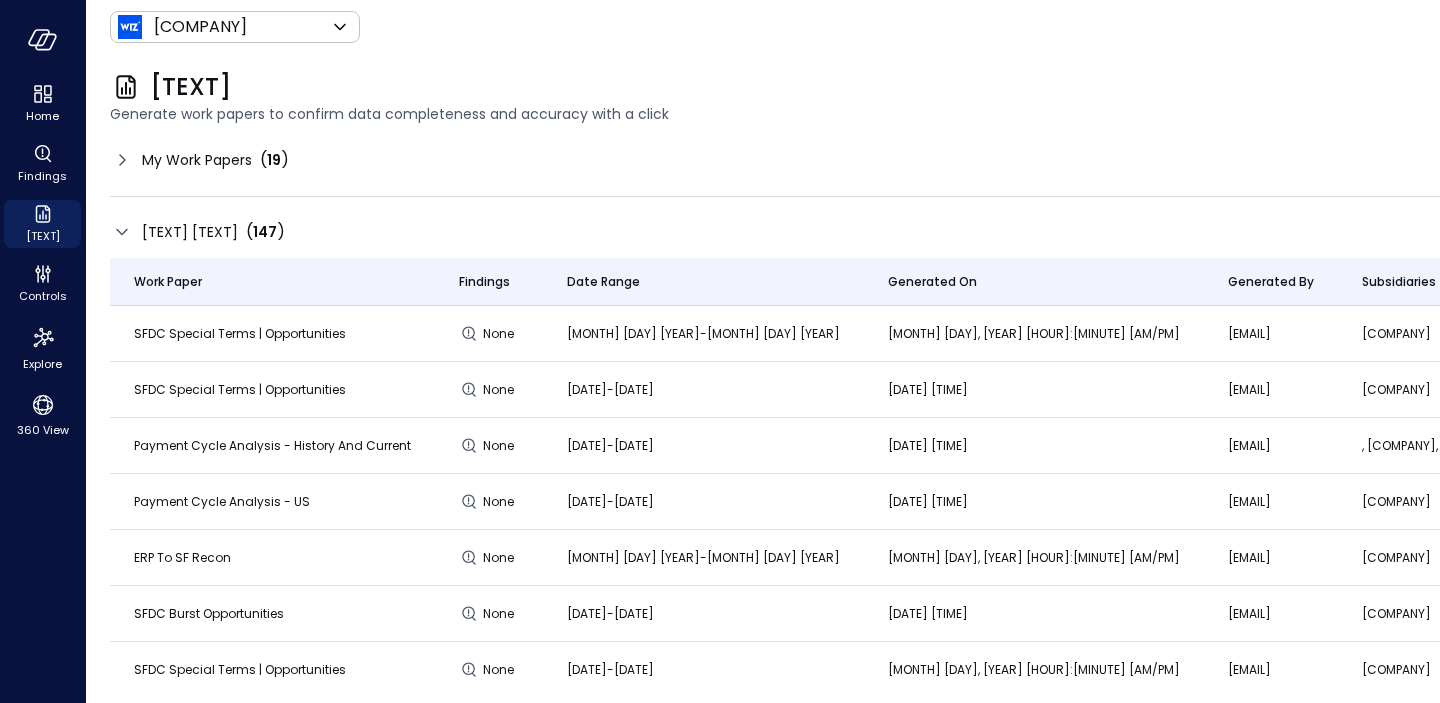click at bounding box center (122, 232) 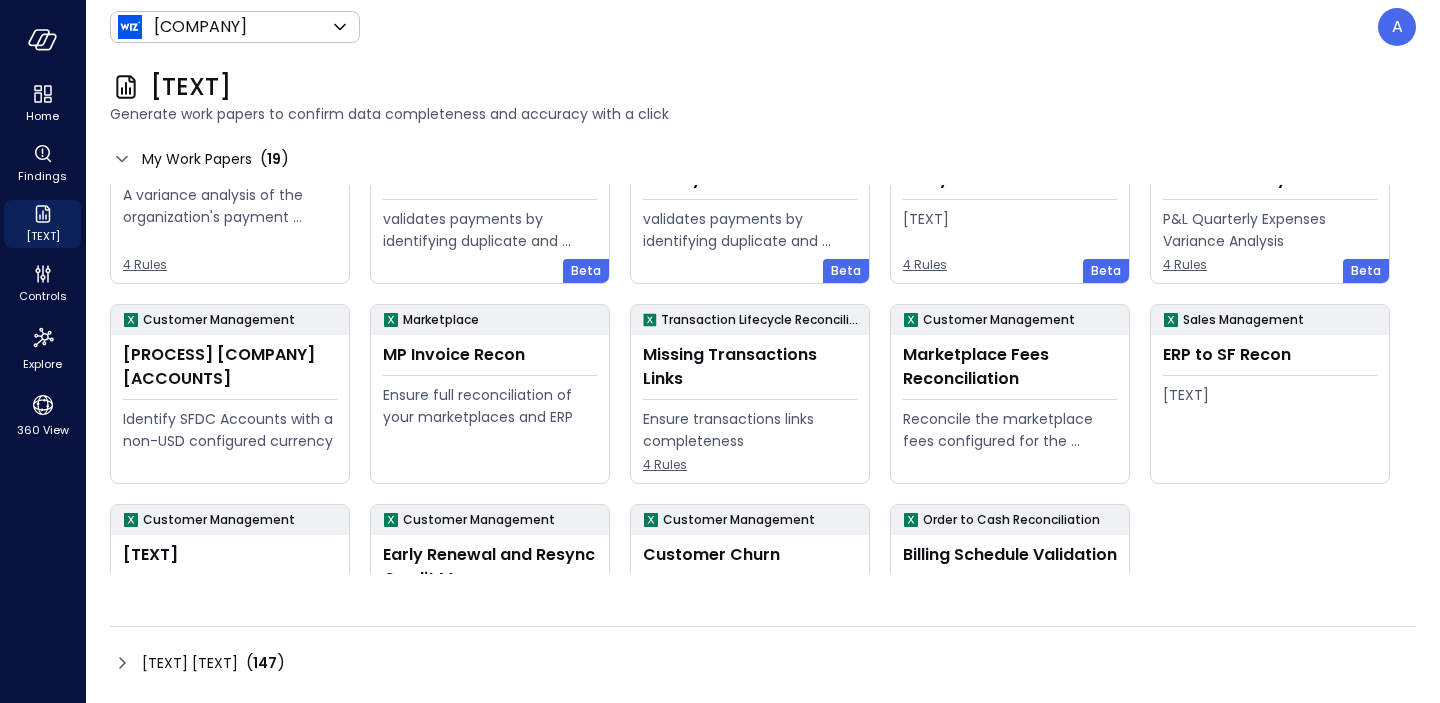 scroll, scrollTop: 286, scrollLeft: 0, axis: vertical 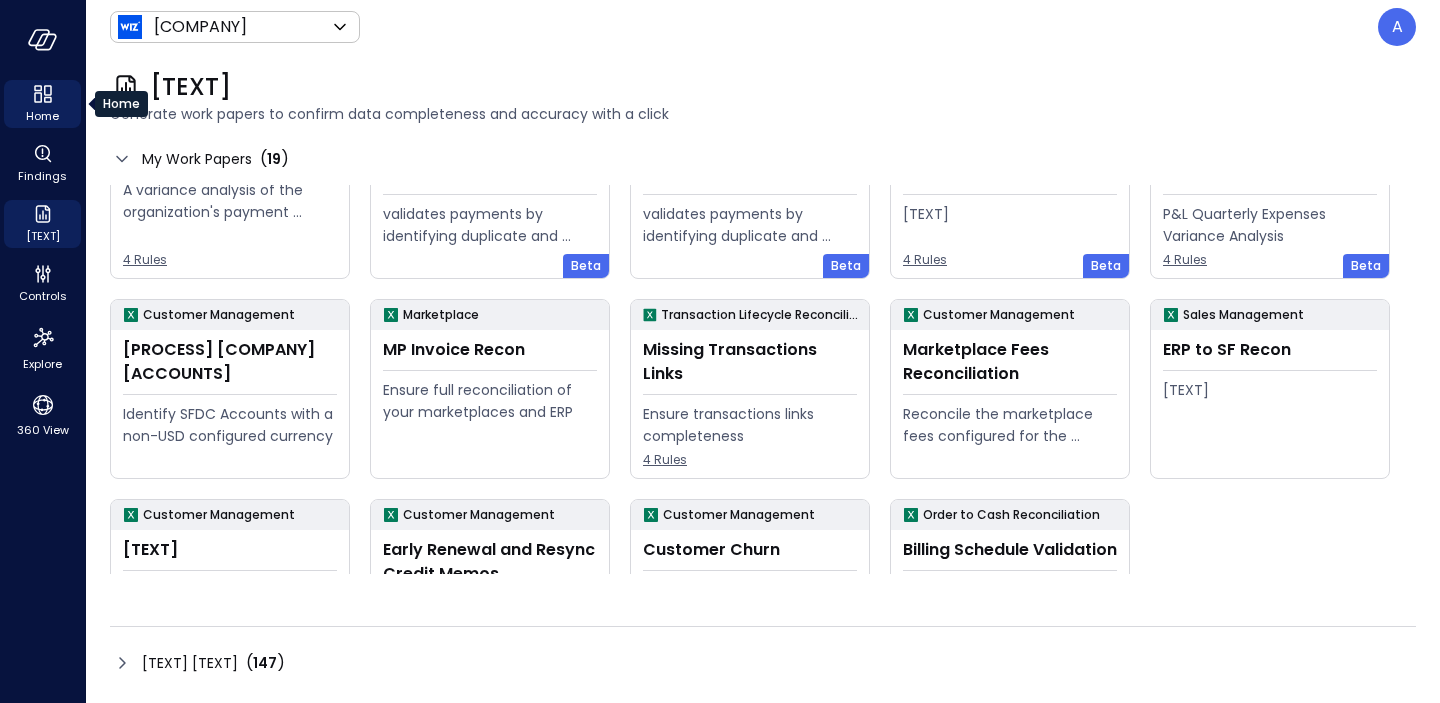 click on "Home" at bounding box center [42, 116] 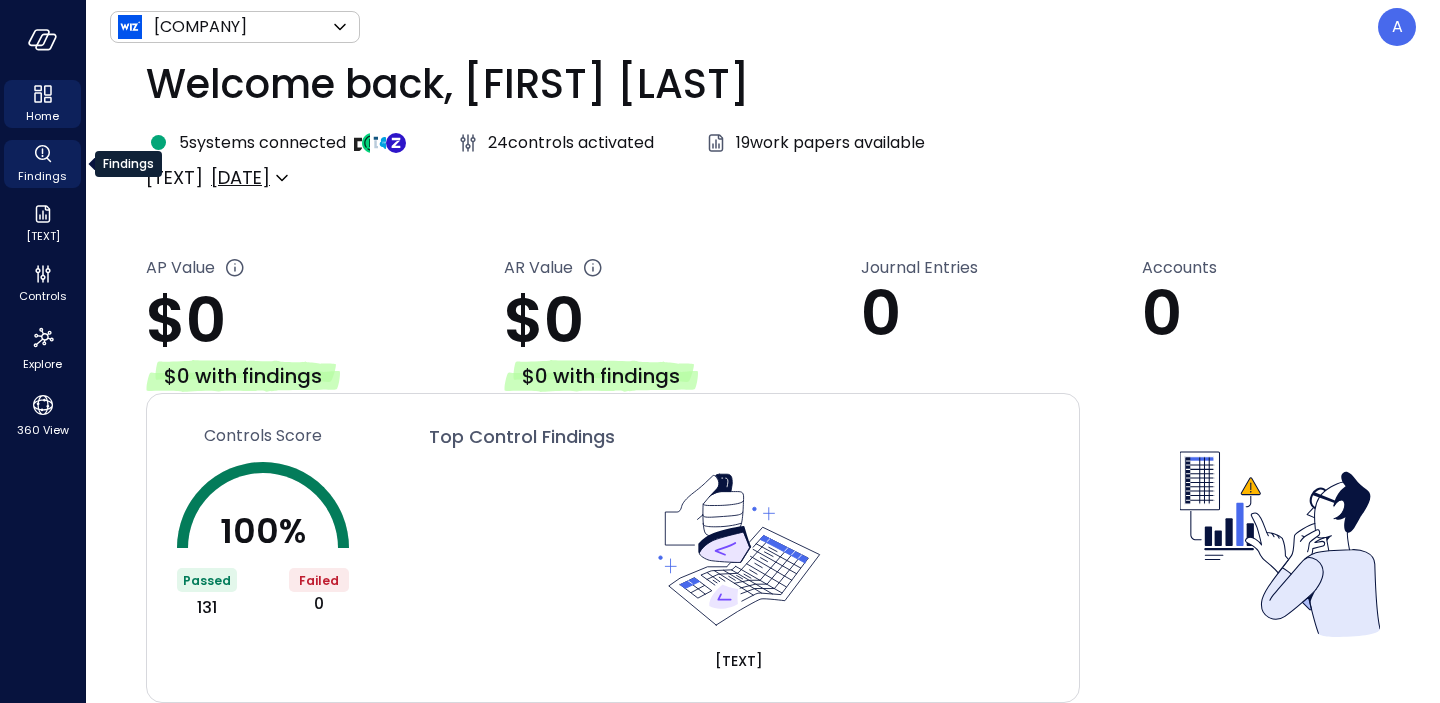 click on "Findings" at bounding box center [42, 176] 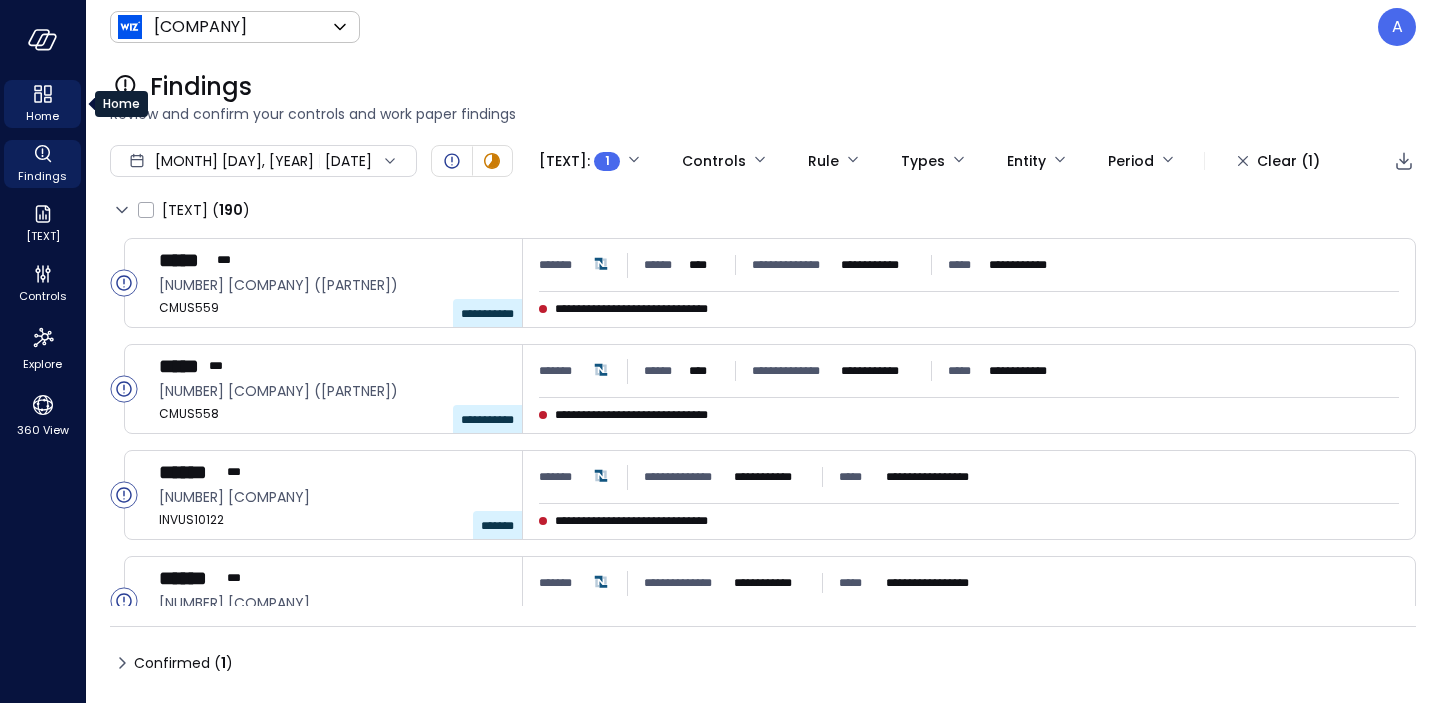 click on "Home" at bounding box center [42, 116] 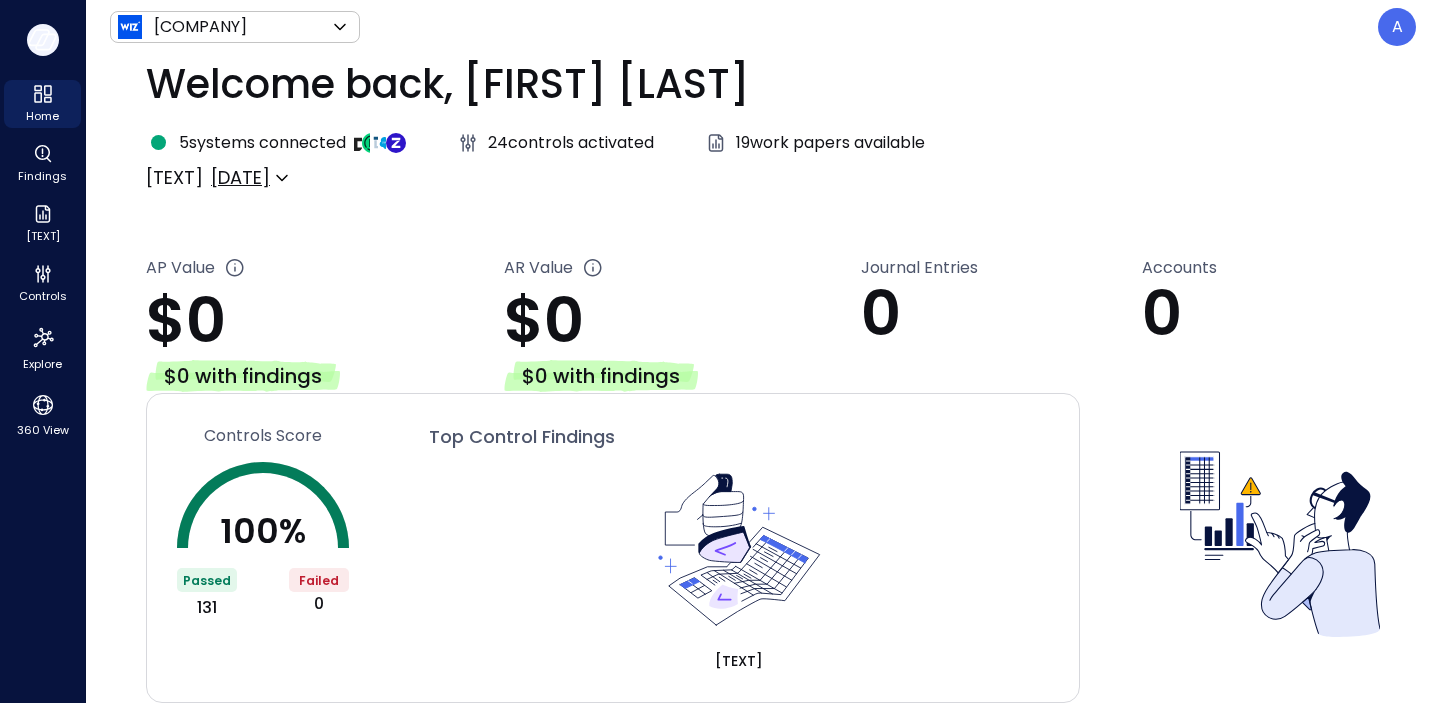 click at bounding box center [43, 40] 